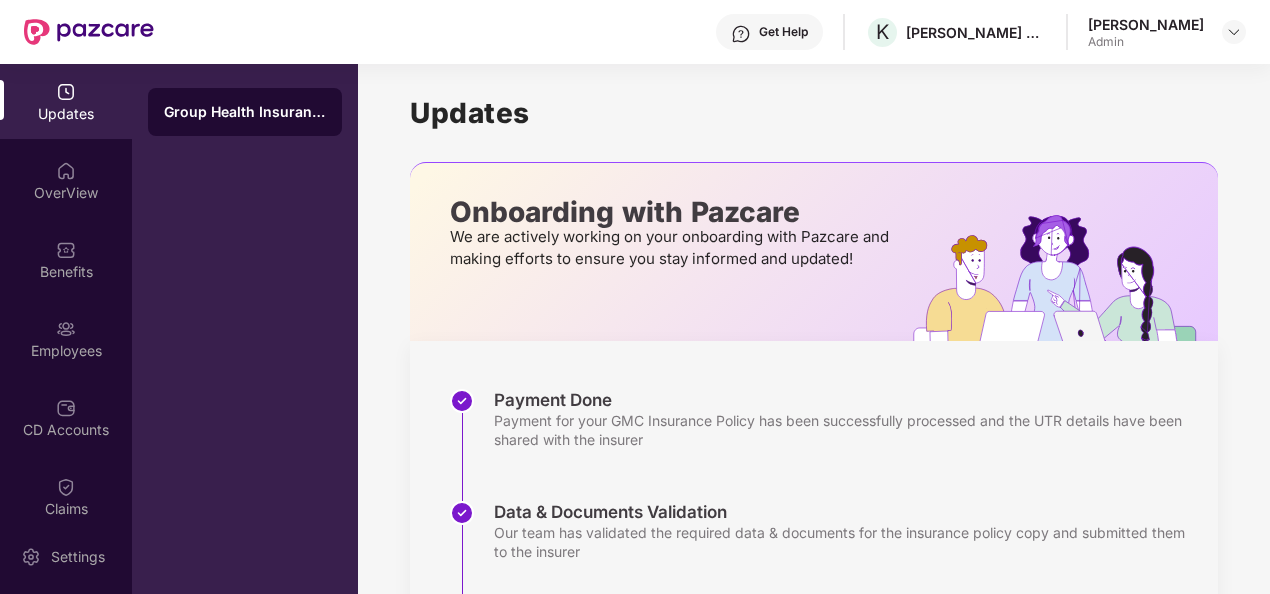 scroll, scrollTop: 0, scrollLeft: 0, axis: both 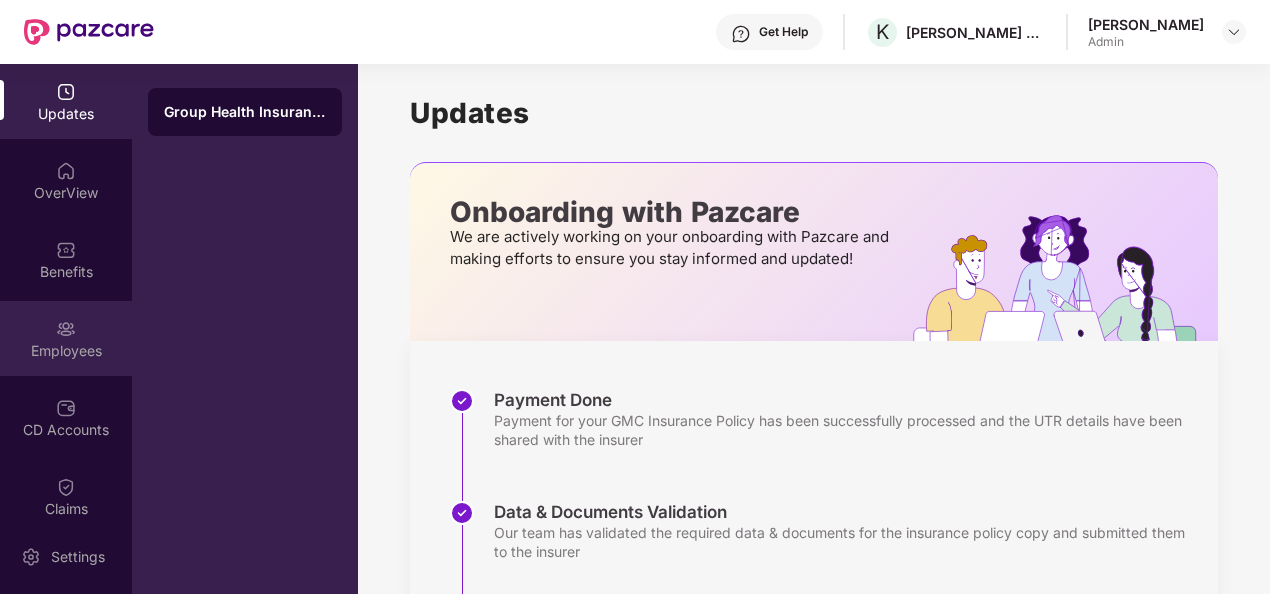 click on "Employees" at bounding box center [66, 338] 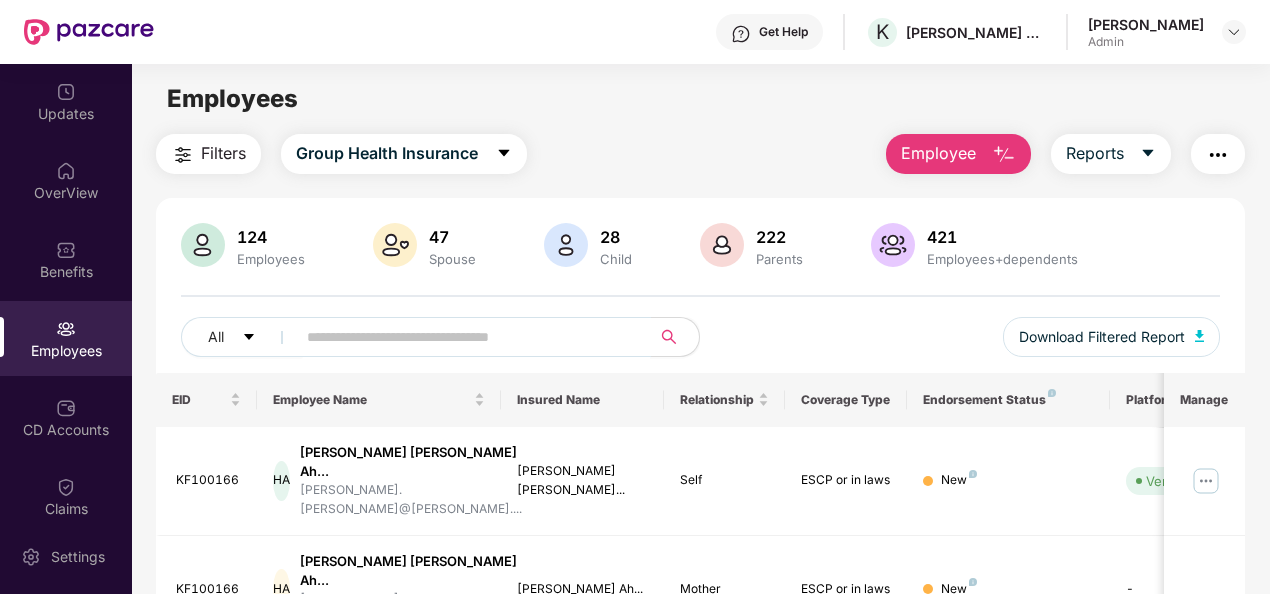 click at bounding box center [465, 337] 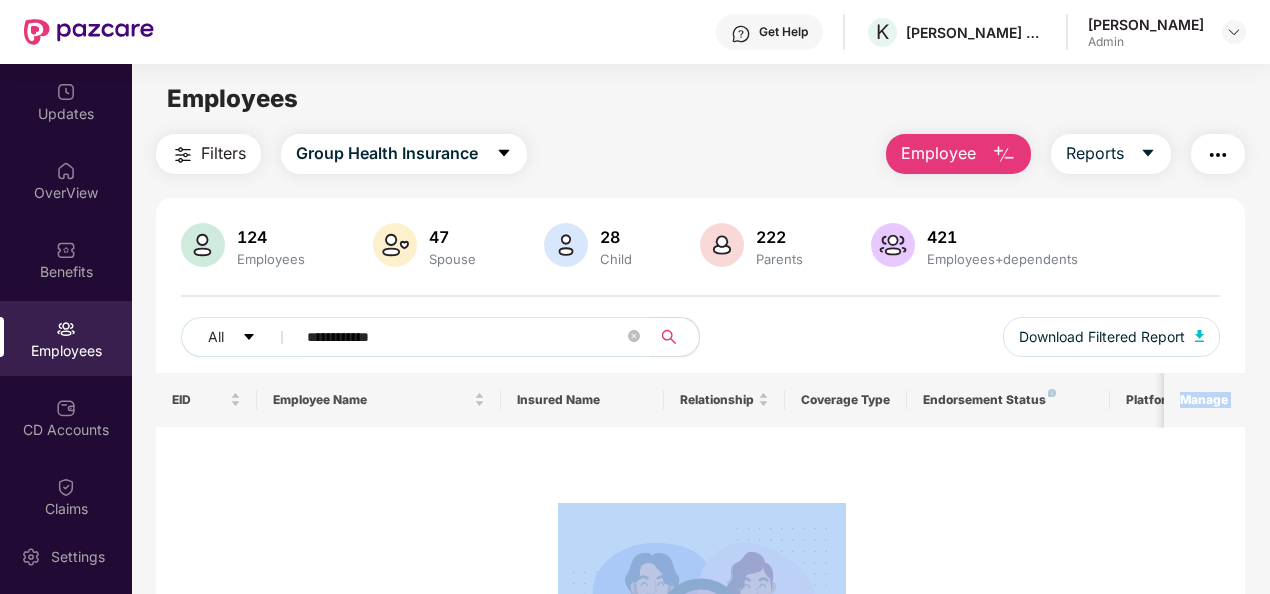 drag, startPoint x: 1267, startPoint y: 420, endPoint x: 1273, endPoint y: 518, distance: 98.1835 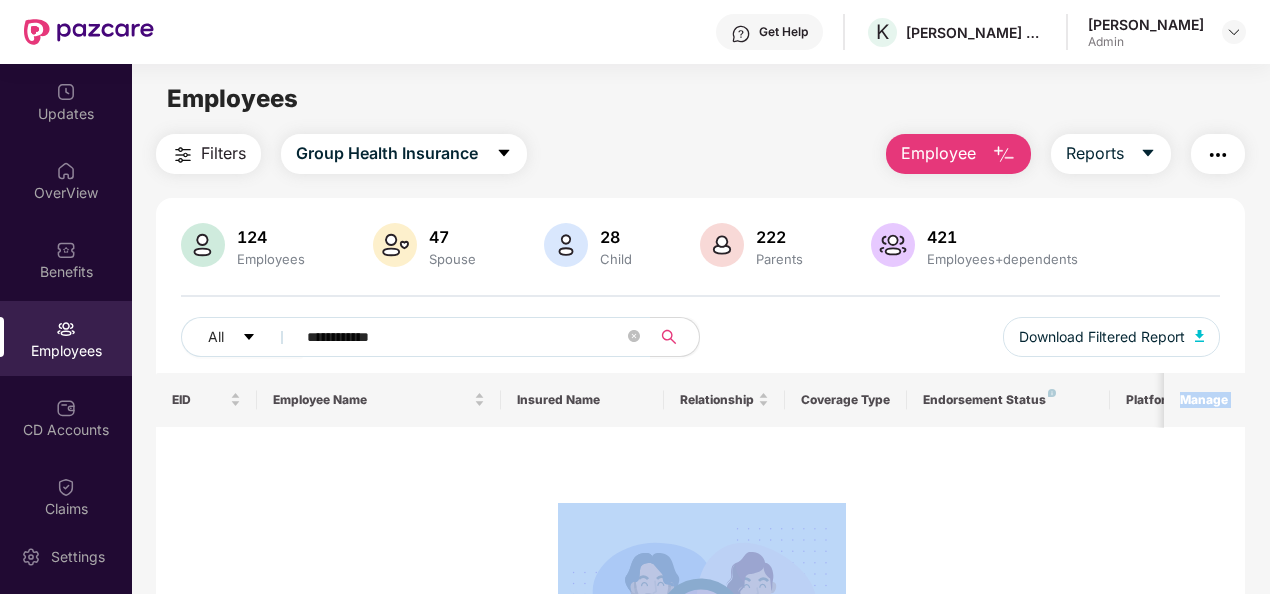 click on "No data found" at bounding box center (702, 593) 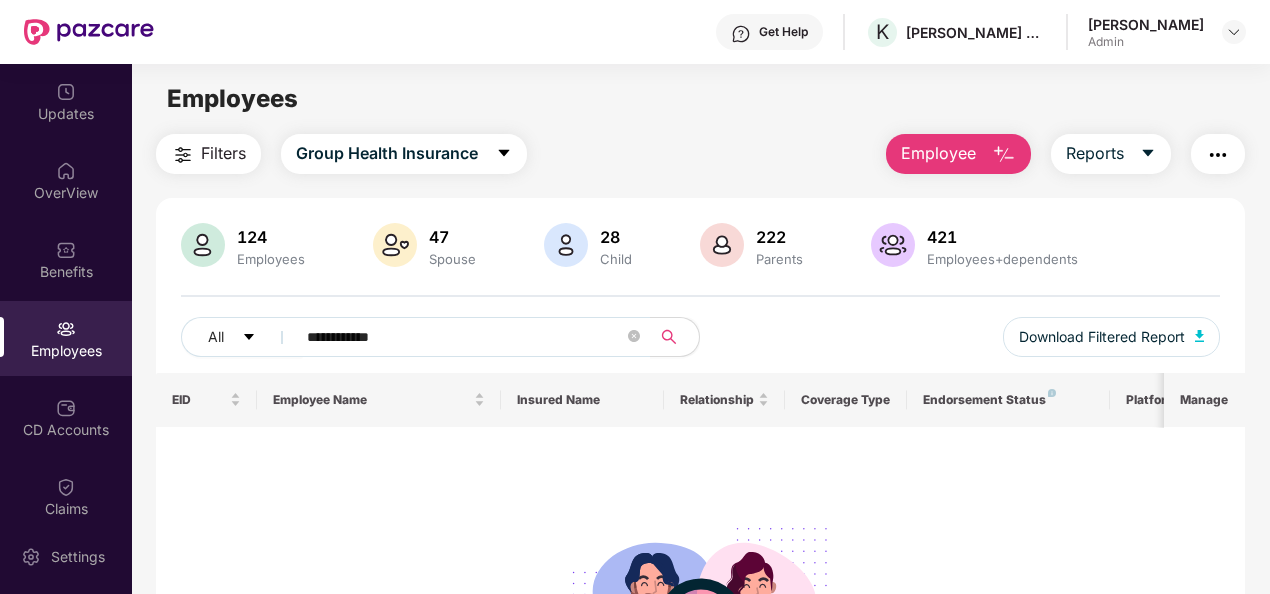 click on "124" at bounding box center (271, 237) 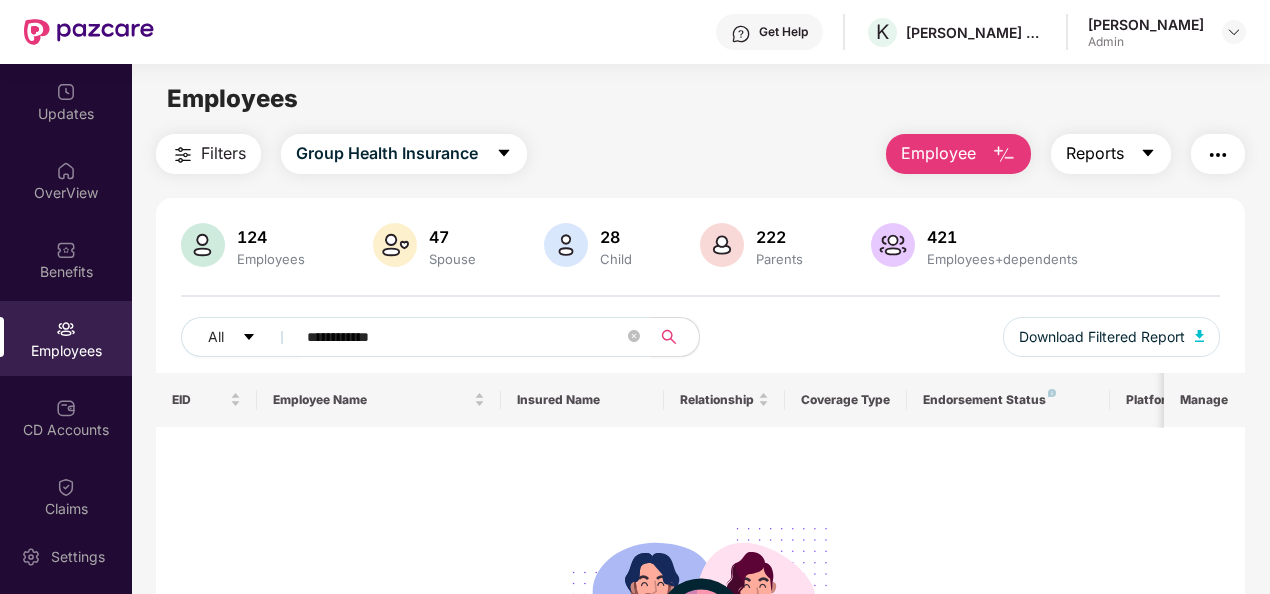 click 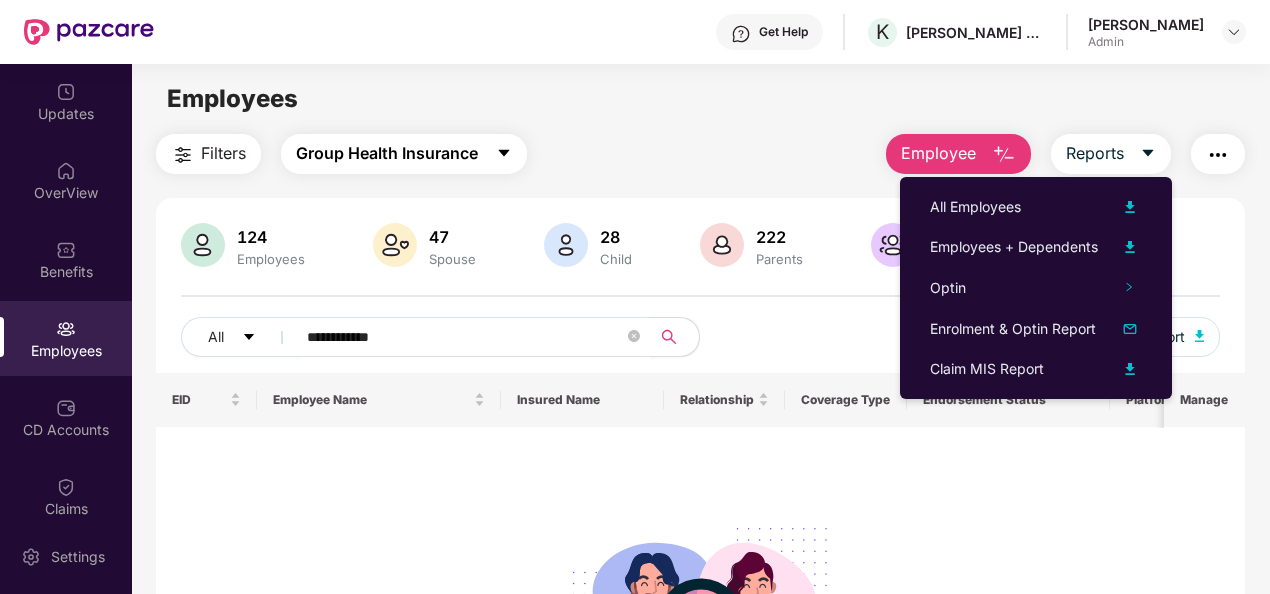 click on "Group Health Insurance" at bounding box center (387, 153) 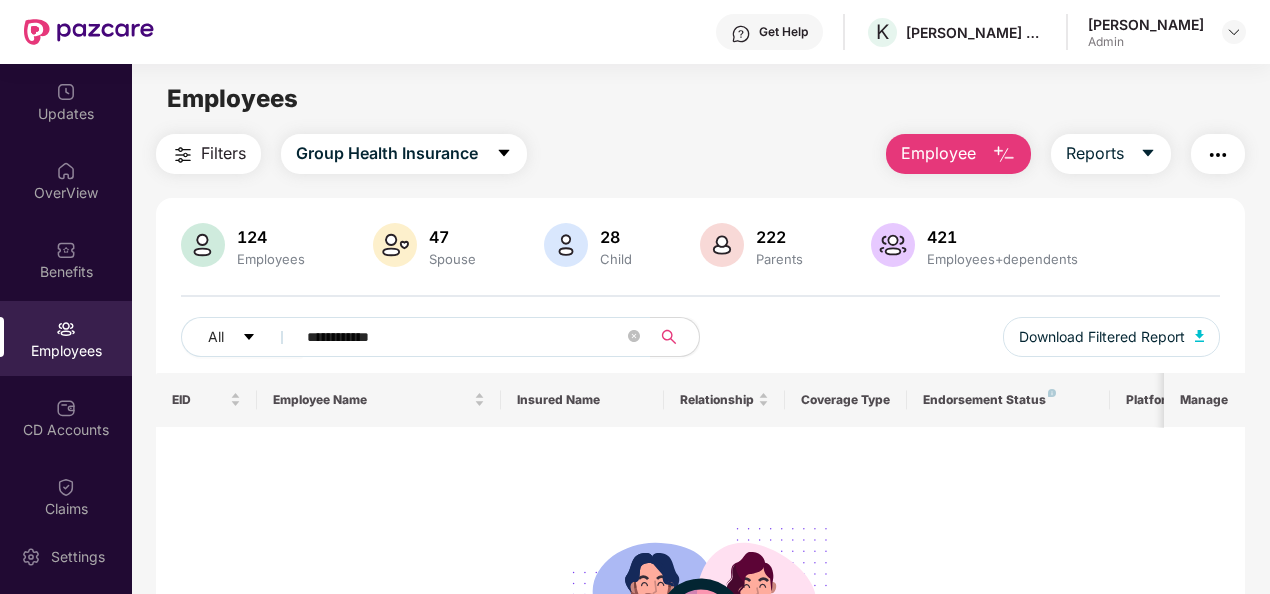 click on "**********" at bounding box center (700, 361) 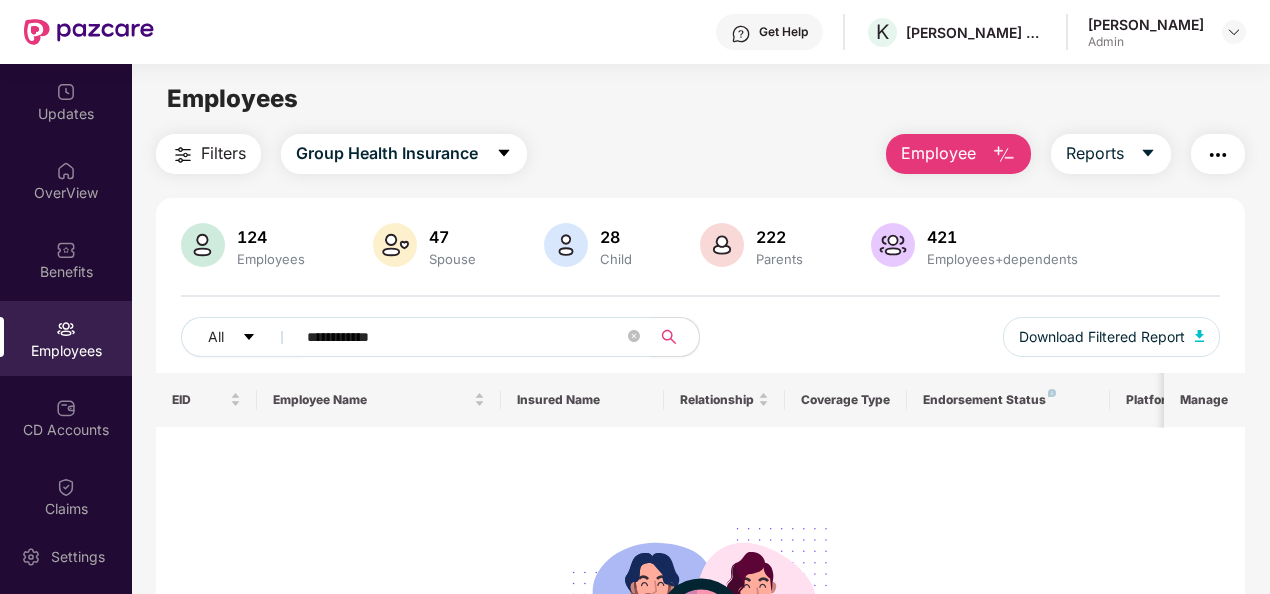 click at bounding box center (1218, 155) 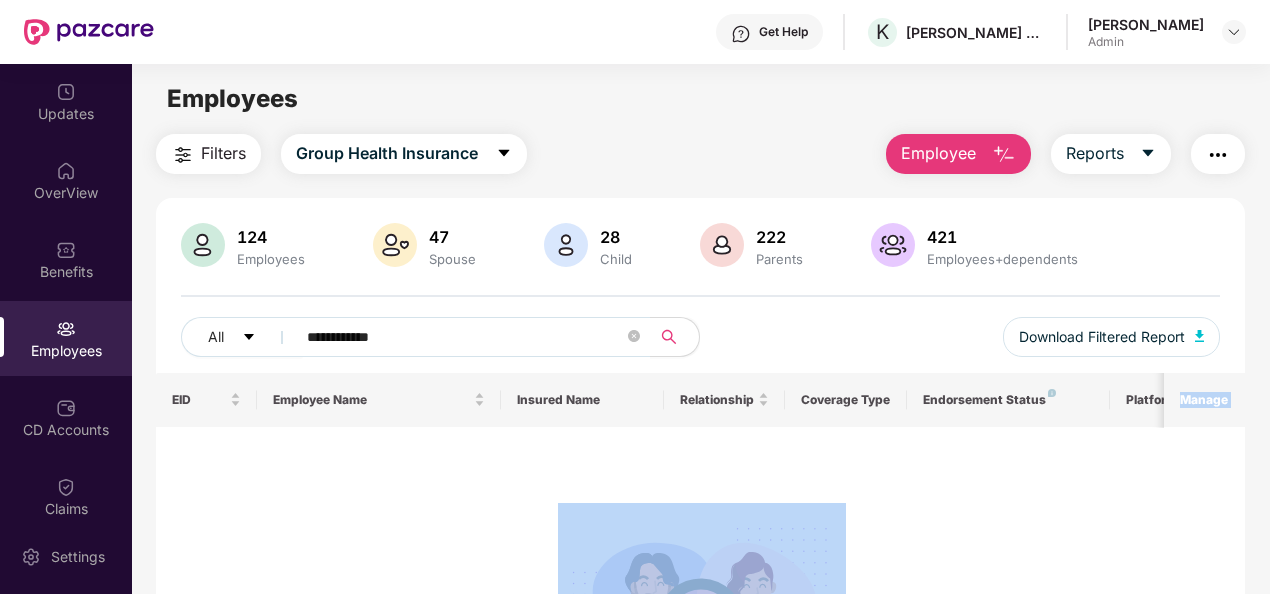 drag, startPoint x: 1266, startPoint y: 412, endPoint x: 1275, endPoint y: 510, distance: 98.4124 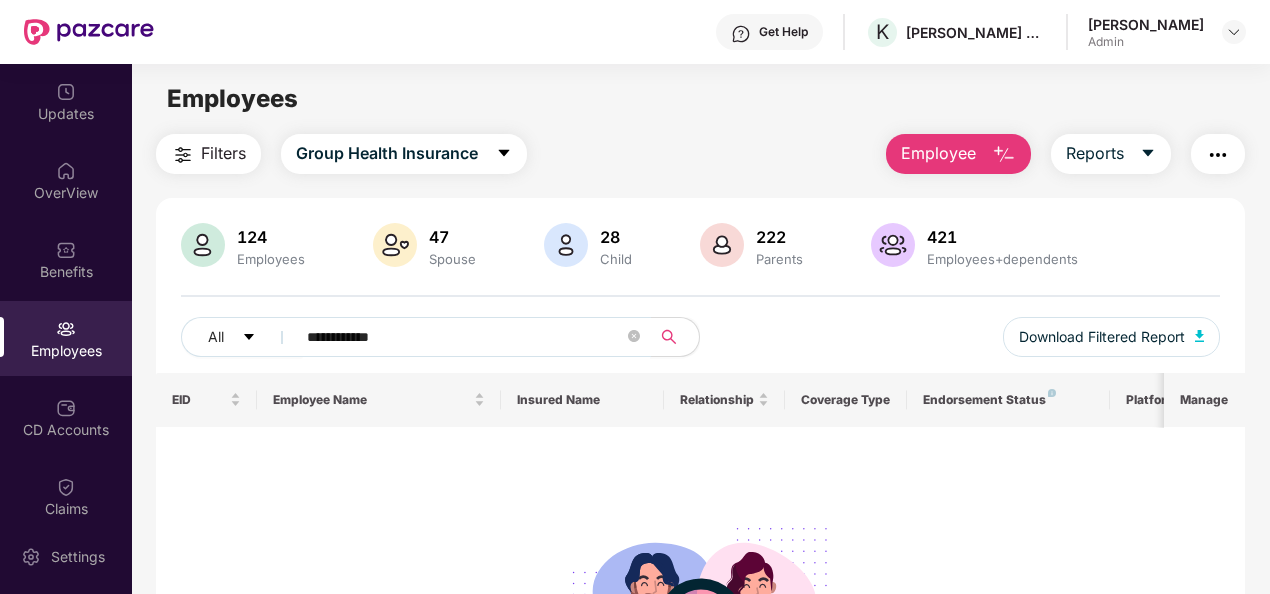 click on "**********" at bounding box center (465, 337) 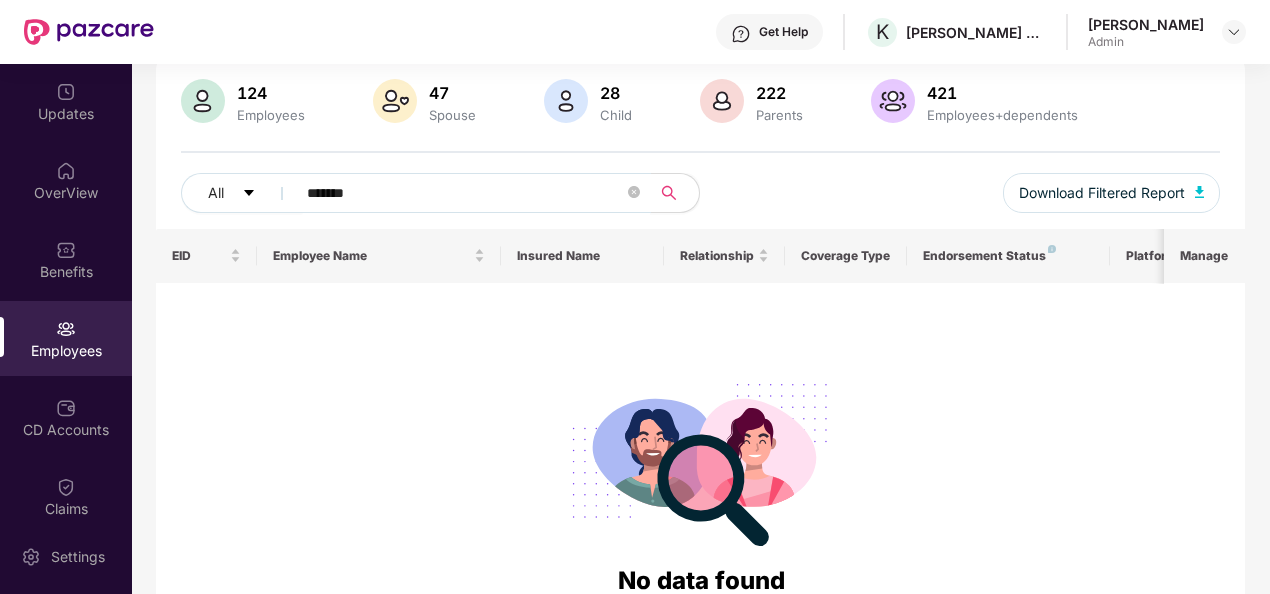 scroll, scrollTop: 142, scrollLeft: 0, axis: vertical 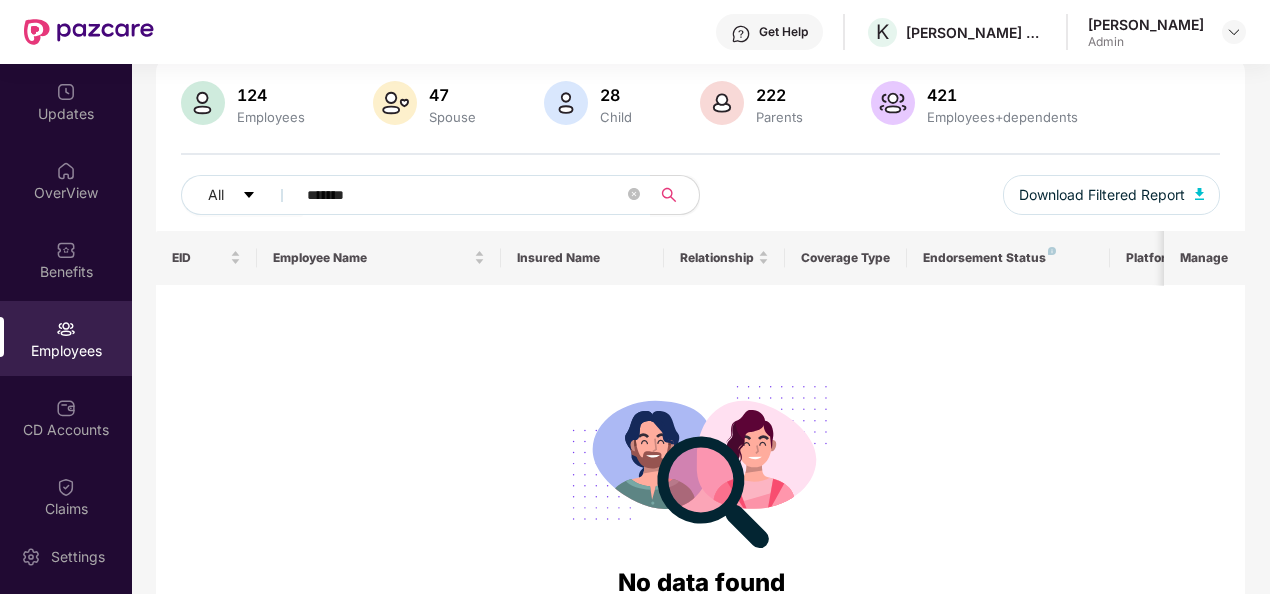 click on "Employees" at bounding box center [66, 338] 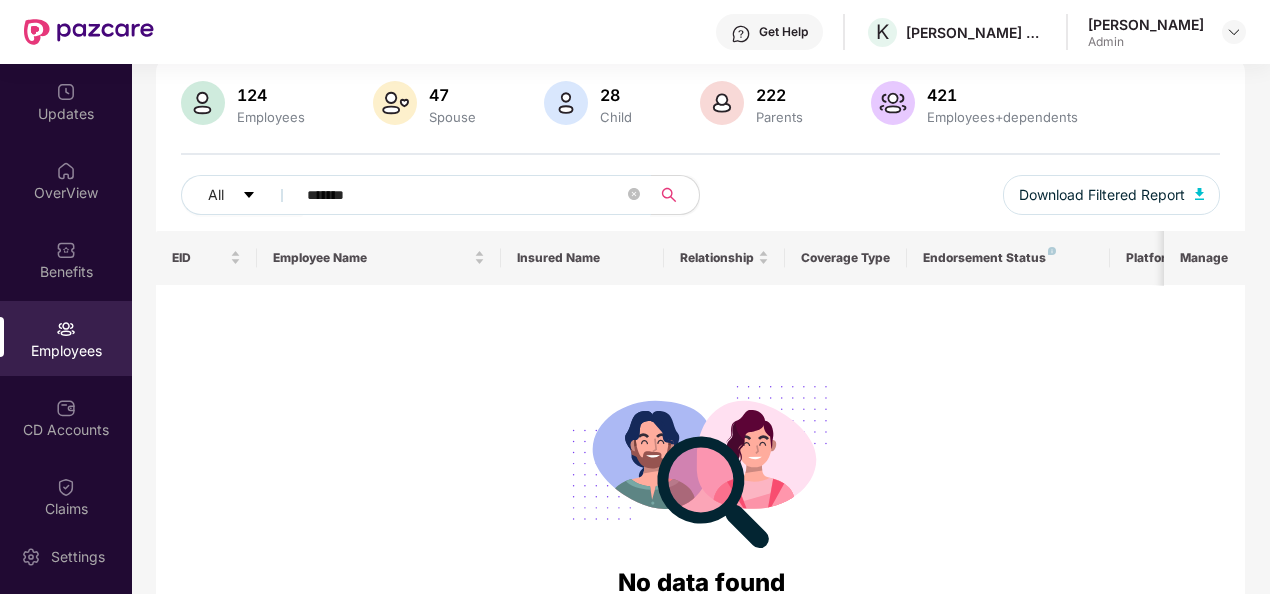 click on "******" at bounding box center (465, 195) 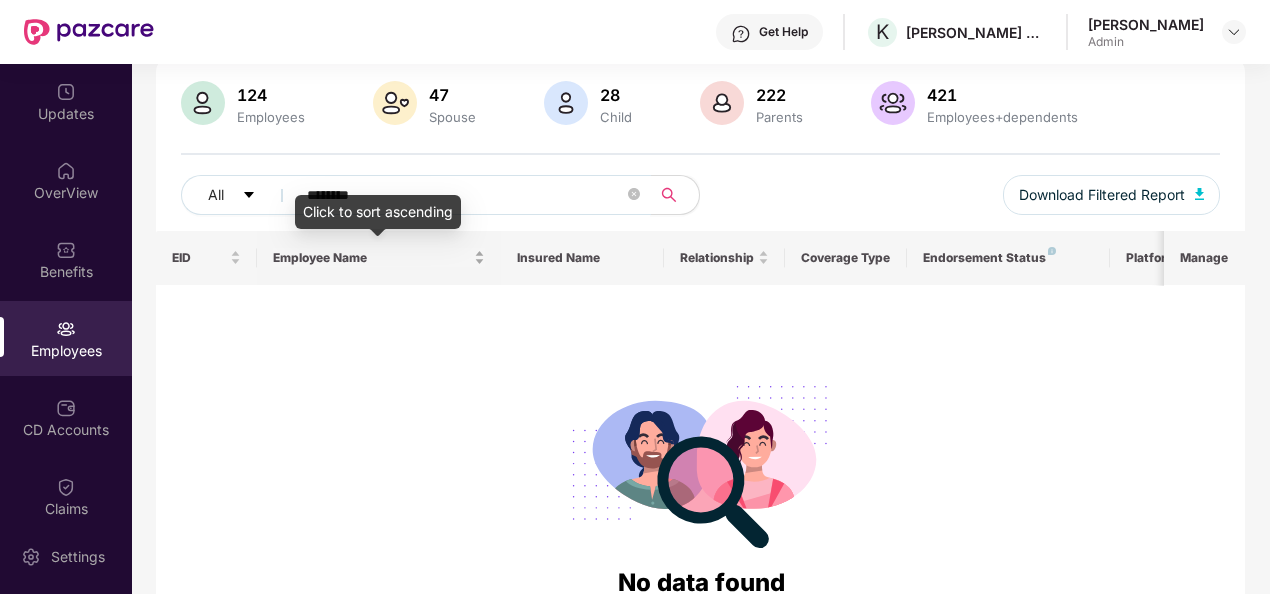 type on "******" 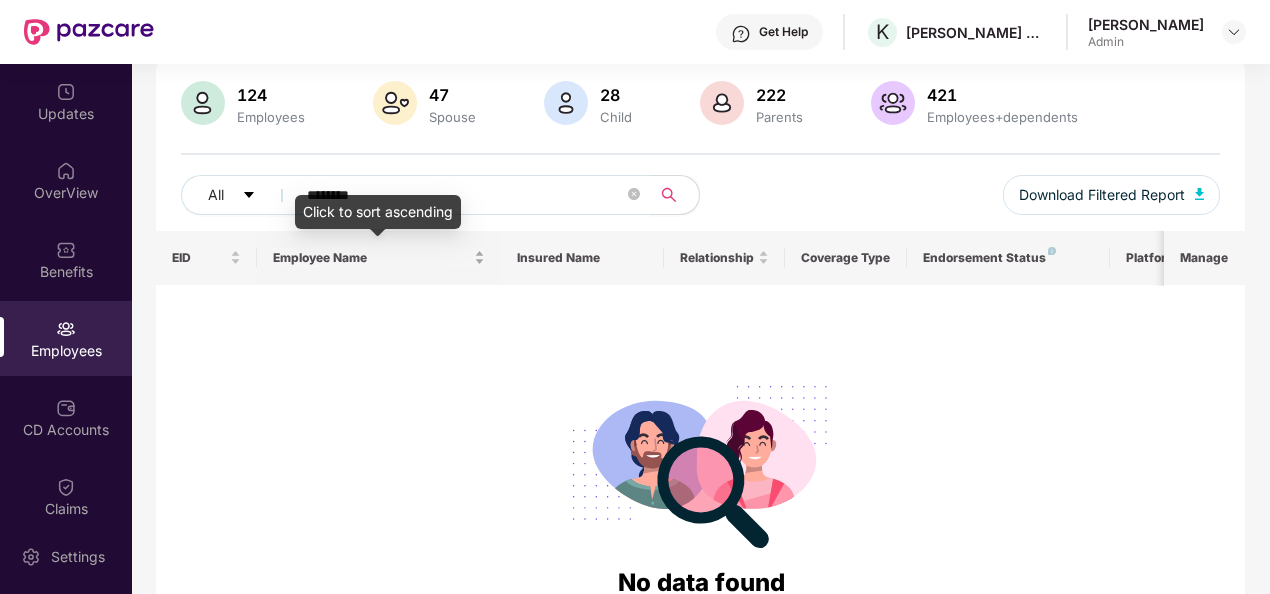 click on "Employee Name" at bounding box center (371, 258) 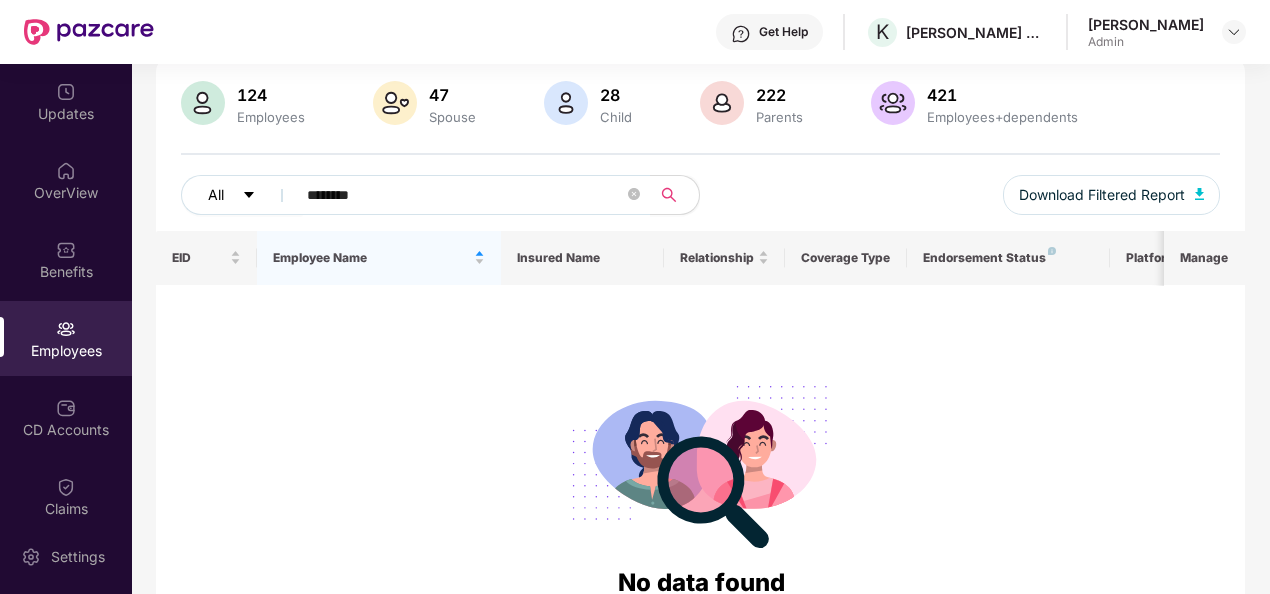 click on "All" at bounding box center [242, 195] 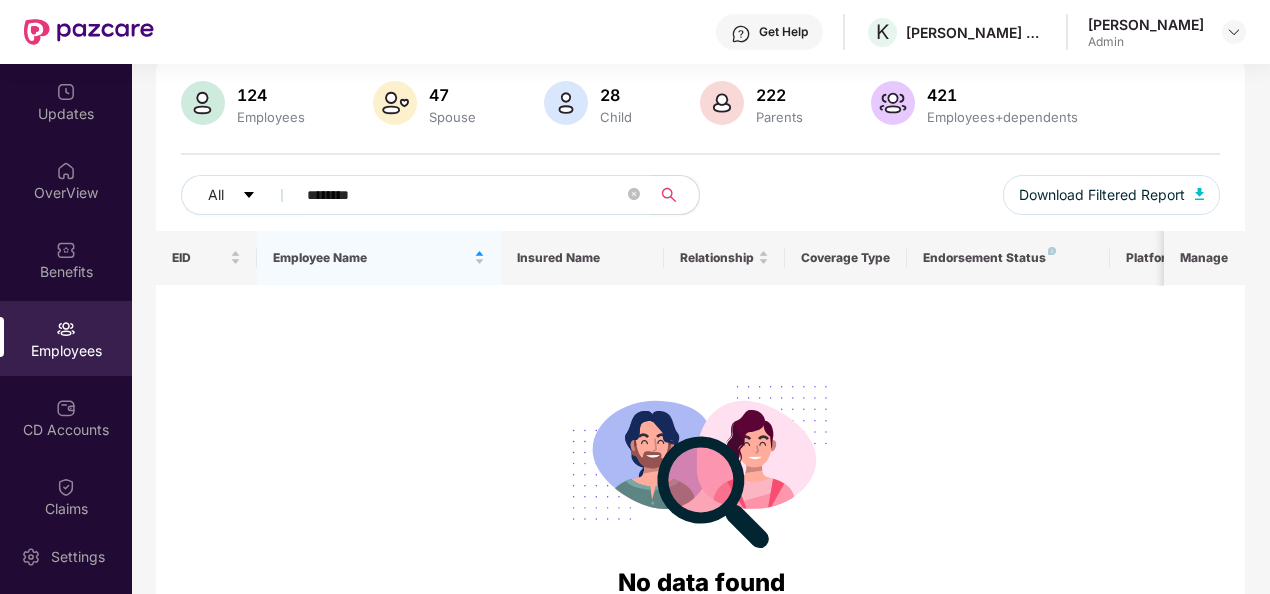 click on "124" at bounding box center (271, 95) 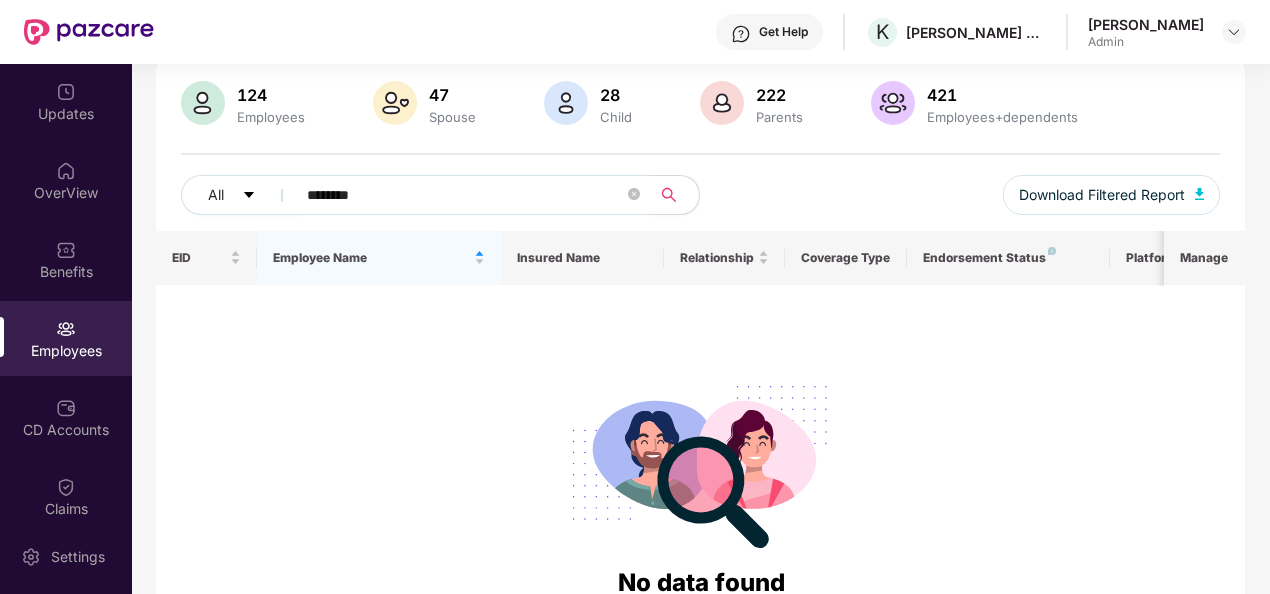 click on "47" at bounding box center (452, 95) 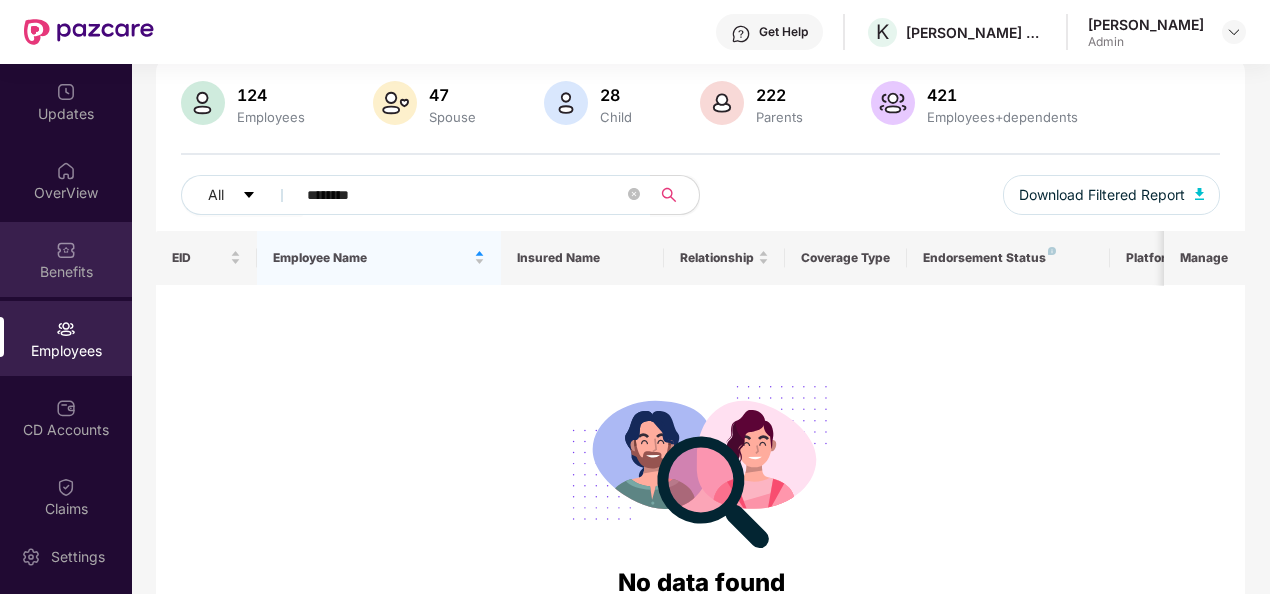 click on "Benefits" at bounding box center (66, 272) 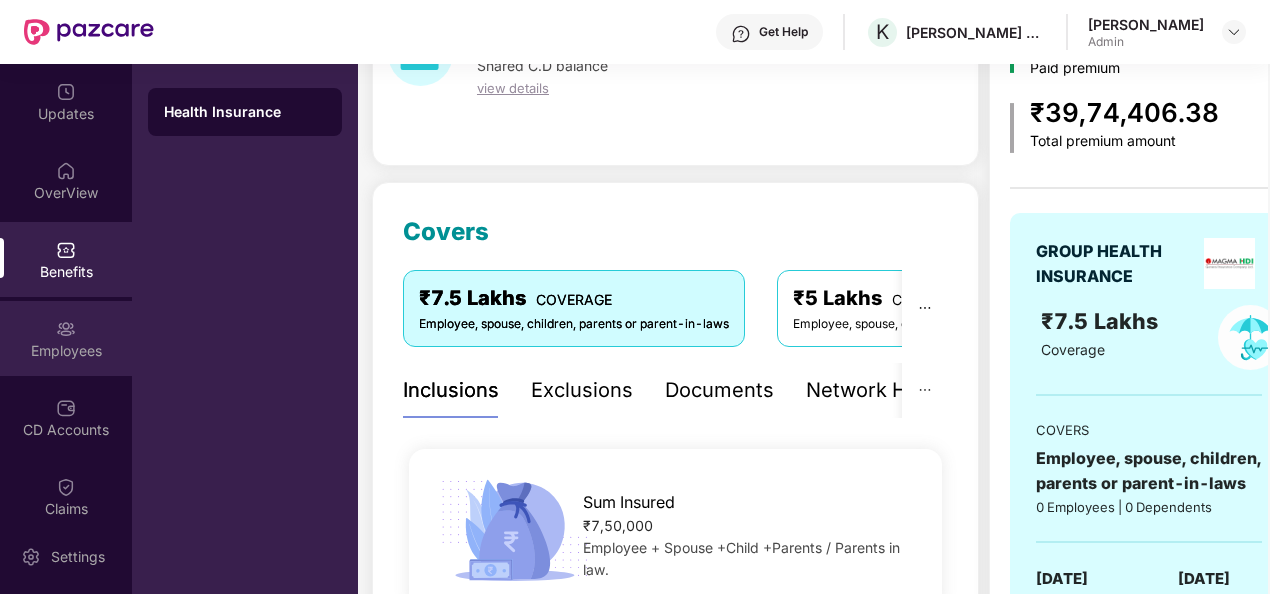 click on "Employees" at bounding box center [66, 351] 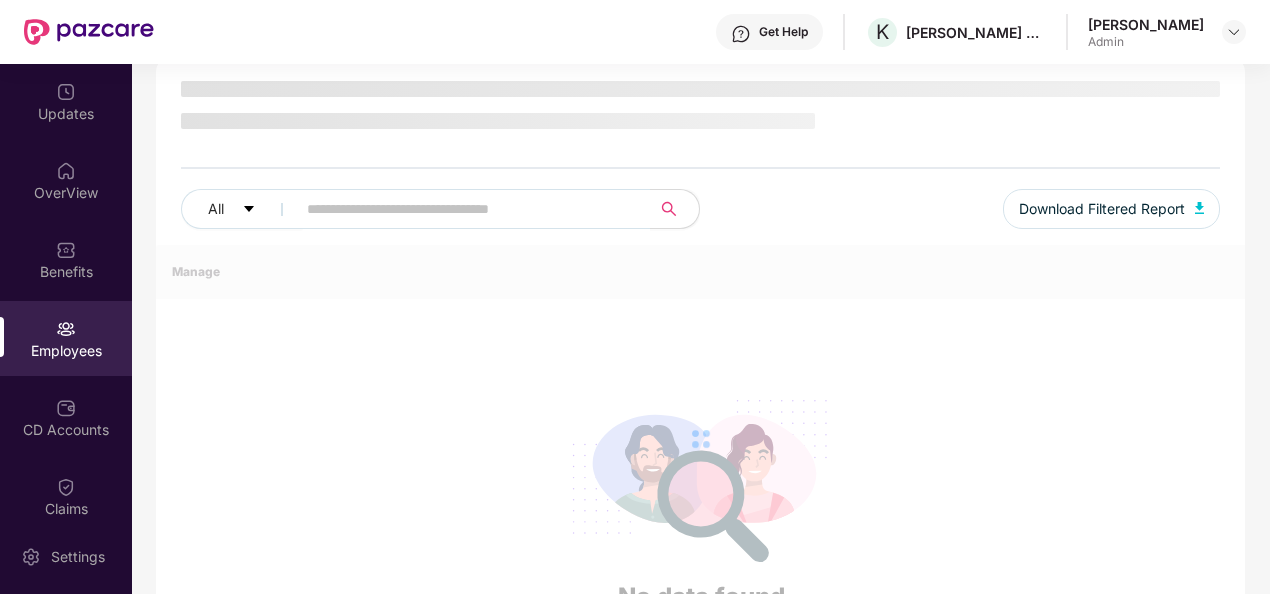 scroll, scrollTop: 142, scrollLeft: 0, axis: vertical 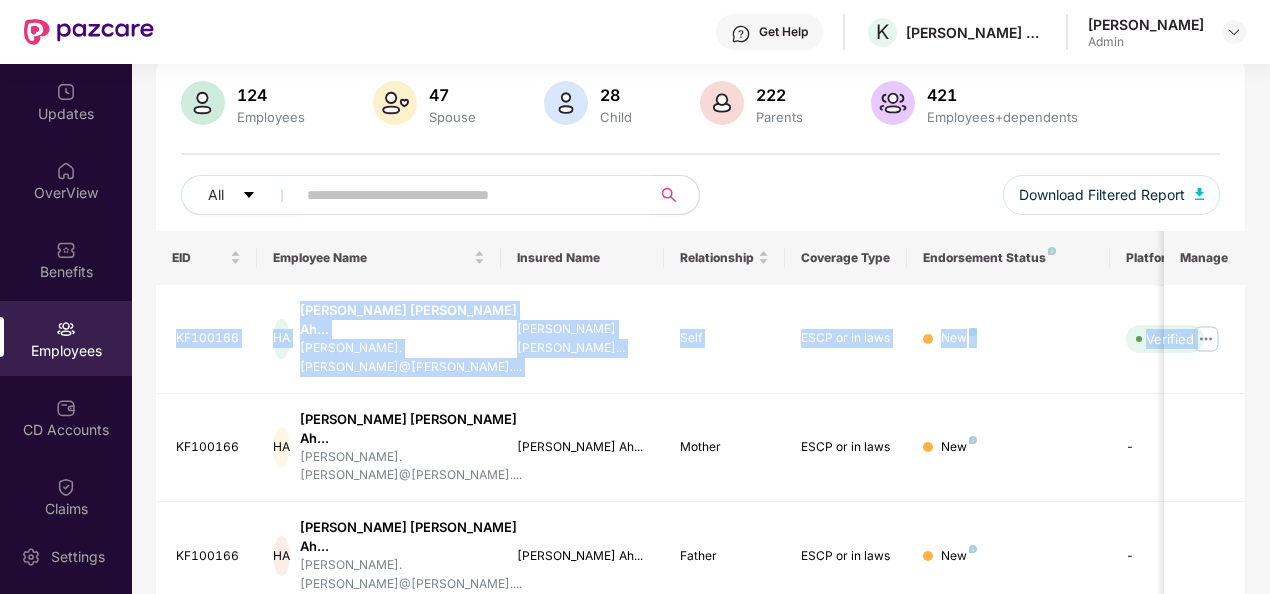 drag, startPoint x: 1266, startPoint y: 335, endPoint x: 1240, endPoint y: 231, distance: 107.200745 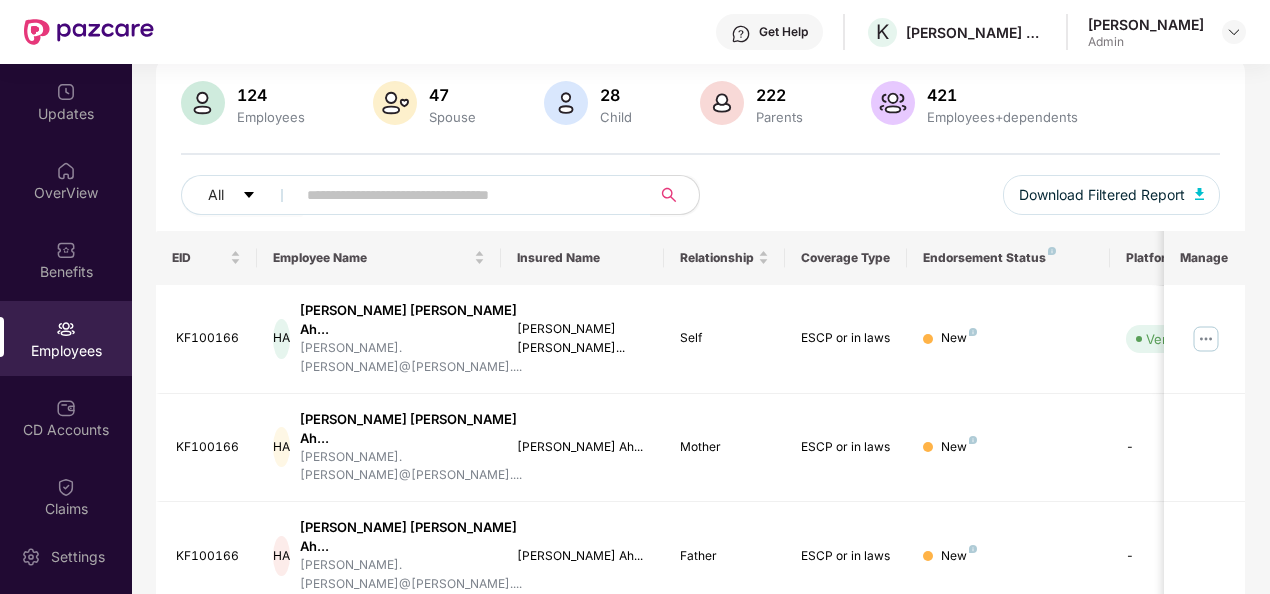 drag, startPoint x: 1240, startPoint y: 231, endPoint x: 1190, endPoint y: 142, distance: 102.0833 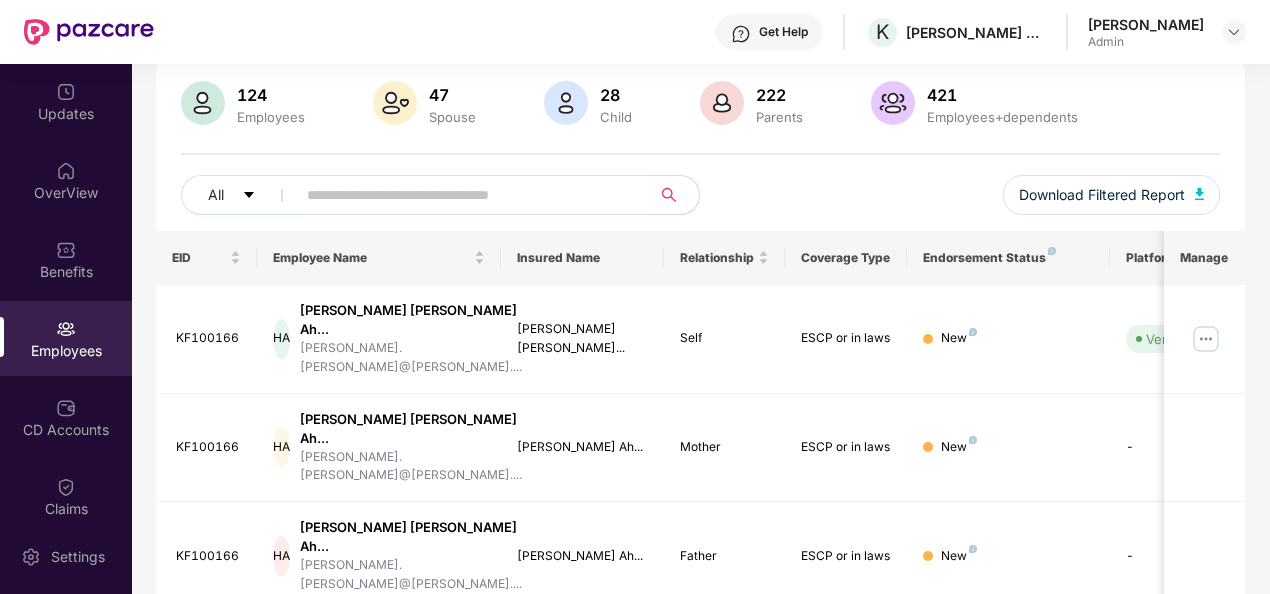 click at bounding box center (465, 195) 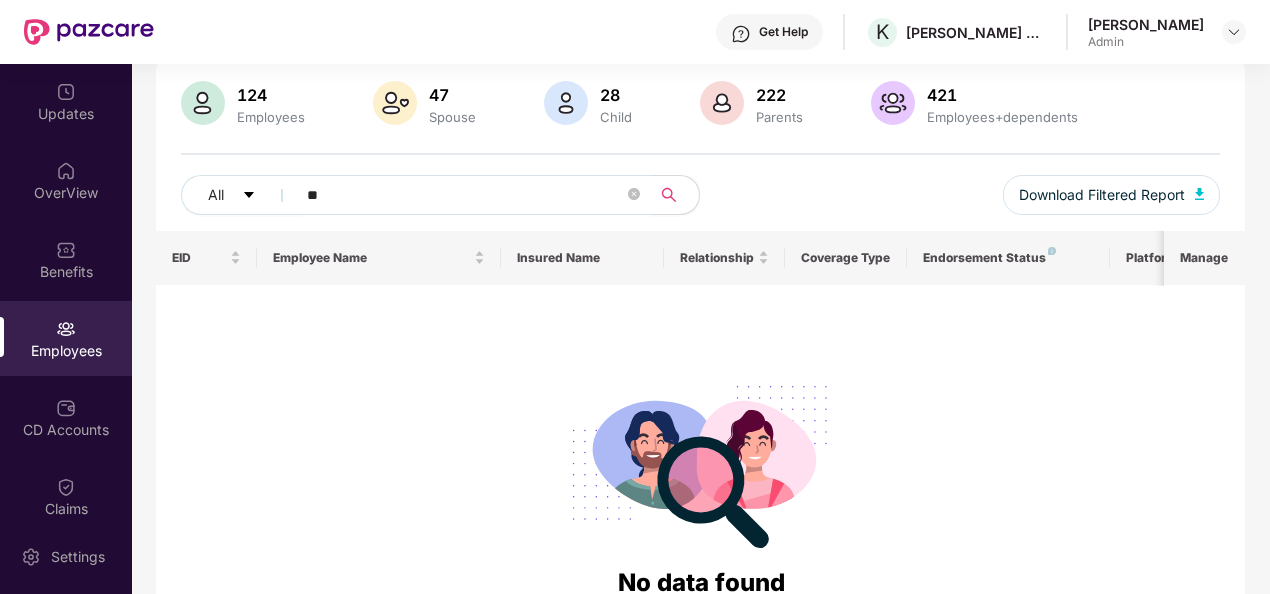 type on "*" 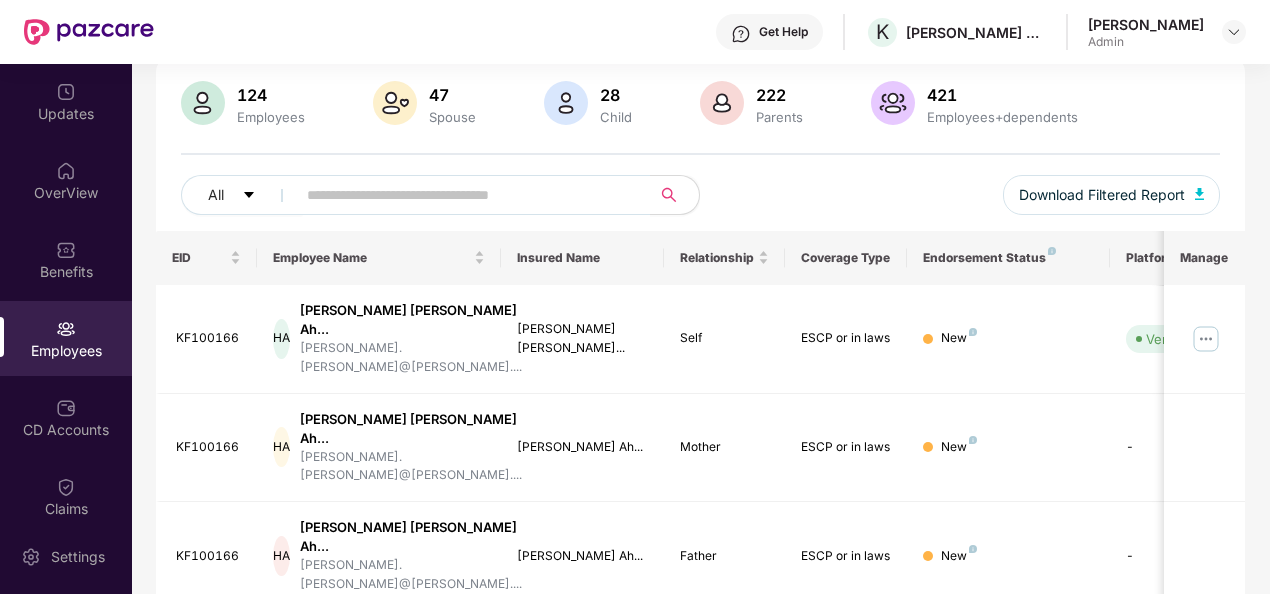 click on "Filters Group Health Insurance Employee  Reports 124 Employees 47 Spouse 28 Child 222 Parents 421 Employees+dependents All Download Filtered Report EID Employee Name Insured Name Relationship Coverage Type Endorsement Status Platform Status Joining Date Manage                   KF100166 [PERSON_NAME] [PERSON_NAME] Ah...   [PERSON_NAME].[PERSON_NAME]@[PERSON_NAME].... [PERSON_NAME] [PERSON_NAME]... Self ESCP or in laws New Verified [DATE] KF100166 [PERSON_NAME] [PERSON_NAME] Ah...   [PERSON_NAME].[PERSON_NAME]@[PERSON_NAME].... [PERSON_NAME] Ah... Mother ESCP or in laws New - [DATE] KF100166 [PERSON_NAME] [PERSON_NAME] Ah...   [PERSON_NAME].[PERSON_NAME]@[PERSON_NAME].... [PERSON_NAME] Ah... Father ESCP or in laws New - [DATE] KT100007 GB Gayatri [PERSON_NAME]   gayatri.[PERSON_NAME]@kuhootec... [PERSON_NAME] Ba... Self ESCP or in laws New Verified [DATE] KT100007 GB Gayatri [PERSON_NAME]   gayatri.[PERSON_NAME]@kuhootec... Alka [PERSON_NAME] Mother ESCP or in laws New - [DATE] KT100007 GB Gayatri [PERSON_NAME]   gayatri.[PERSON_NAME]@kuhootec... Father New - VC" at bounding box center [700, 670] 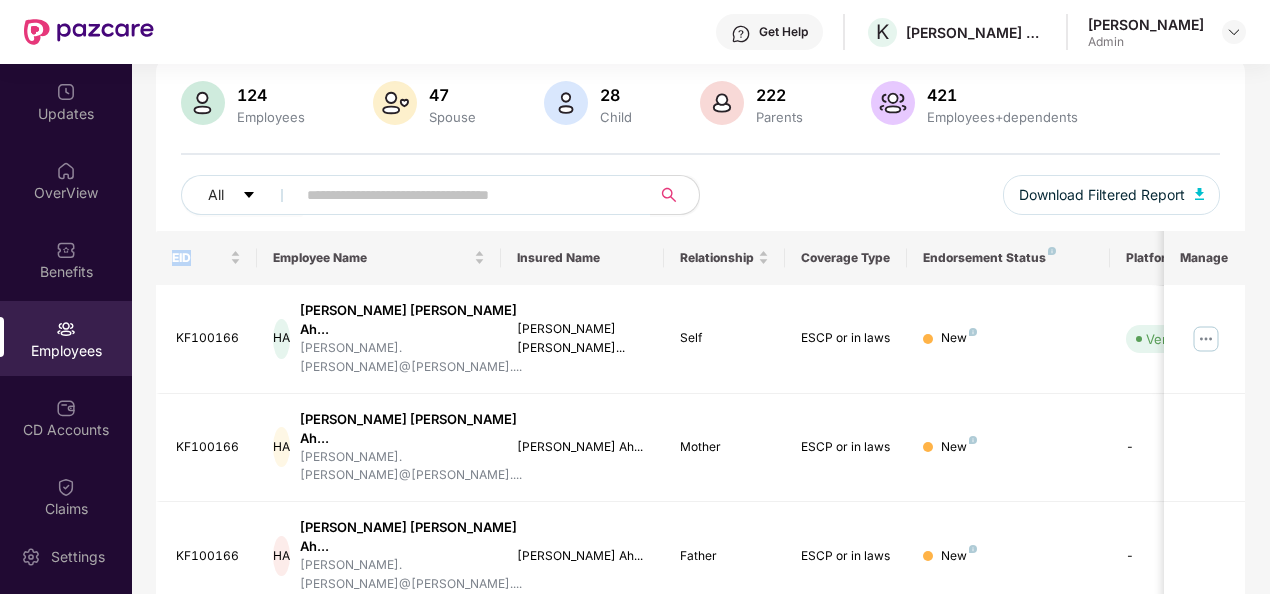 click on "Filters Group Health Insurance Employee  Reports 124 Employees 47 Spouse 28 Child 222 Parents 421 Employees+dependents All Download Filtered Report EID Employee Name Insured Name Relationship Coverage Type Endorsement Status Platform Status Joining Date Manage                   KF100166 [PERSON_NAME] [PERSON_NAME] Ah...   [PERSON_NAME].[PERSON_NAME]@[PERSON_NAME].... [PERSON_NAME] [PERSON_NAME]... Self ESCP or in laws New Verified [DATE] KF100166 [PERSON_NAME] [PERSON_NAME] Ah...   [PERSON_NAME].[PERSON_NAME]@[PERSON_NAME].... [PERSON_NAME] Ah... Mother ESCP or in laws New - [DATE] KF100166 [PERSON_NAME] [PERSON_NAME] Ah...   [PERSON_NAME].[PERSON_NAME]@[PERSON_NAME].... [PERSON_NAME] Ah... Father ESCP or in laws New - [DATE] KT100007 GB Gayatri [PERSON_NAME]   gayatri.[PERSON_NAME]@kuhootec... [PERSON_NAME] Ba... Self ESCP or in laws New Verified [DATE] KT100007 GB Gayatri [PERSON_NAME]   gayatri.[PERSON_NAME]@kuhootec... Alka [PERSON_NAME] Mother ESCP or in laws New - [DATE] KT100007 GB Gayatri [PERSON_NAME]   gayatri.[PERSON_NAME]@kuhootec... Father New - VC" at bounding box center [700, 670] 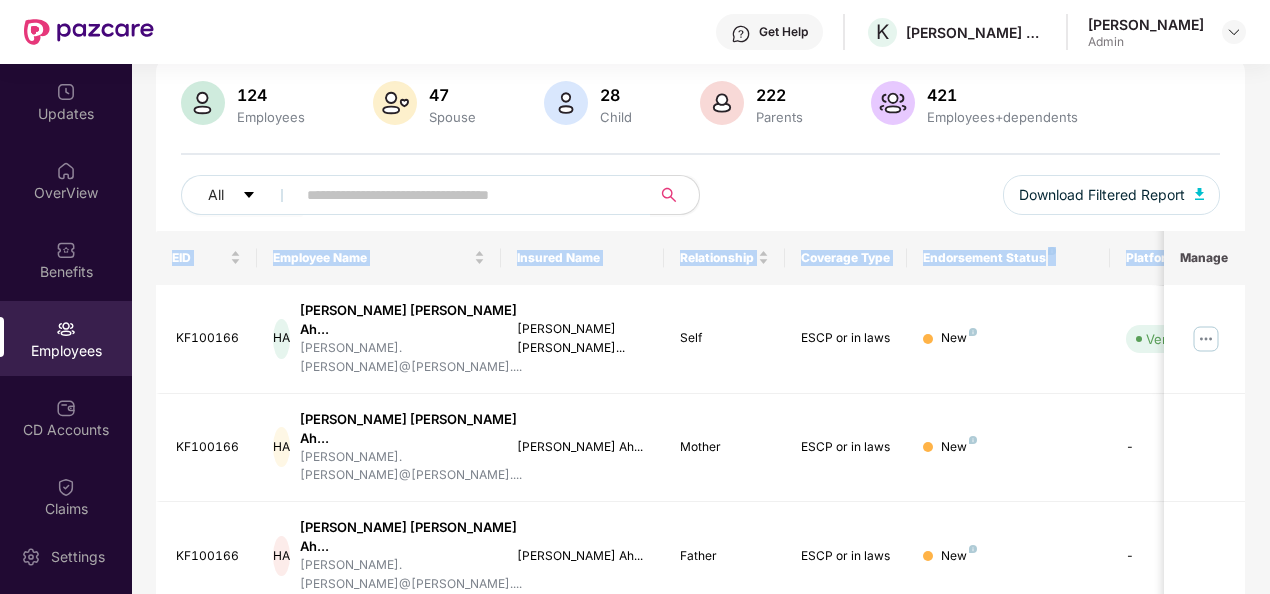 drag, startPoint x: 1264, startPoint y: 162, endPoint x: 1275, endPoint y: 243, distance: 81.7435 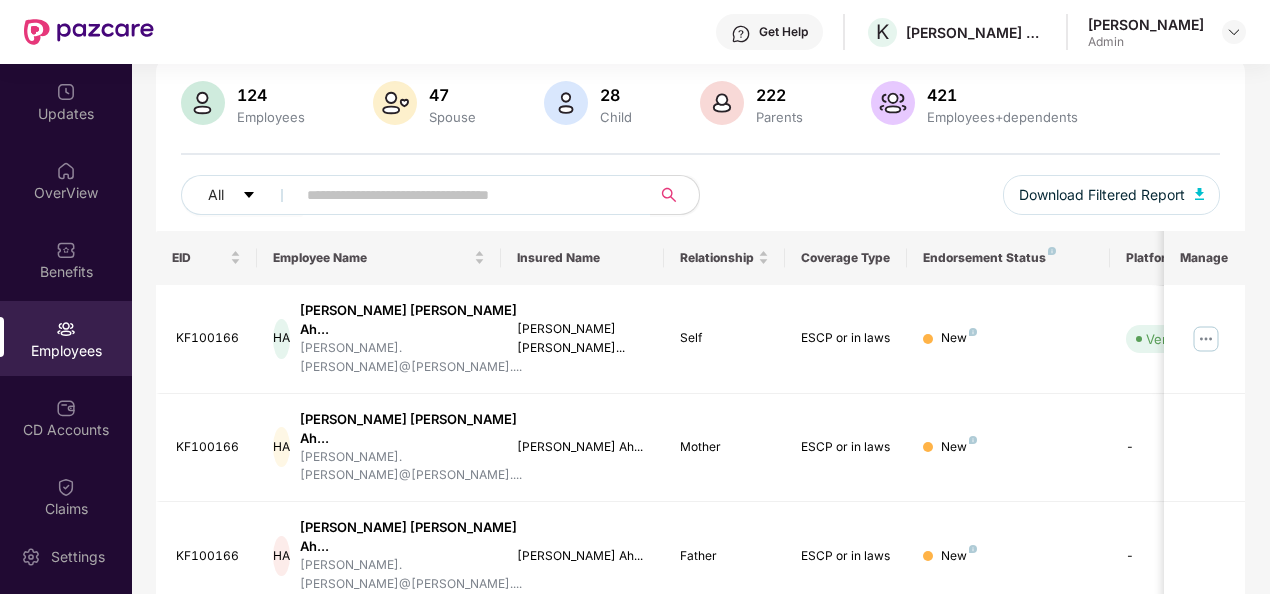 click on "All Download Filtered Report" at bounding box center [701, 203] 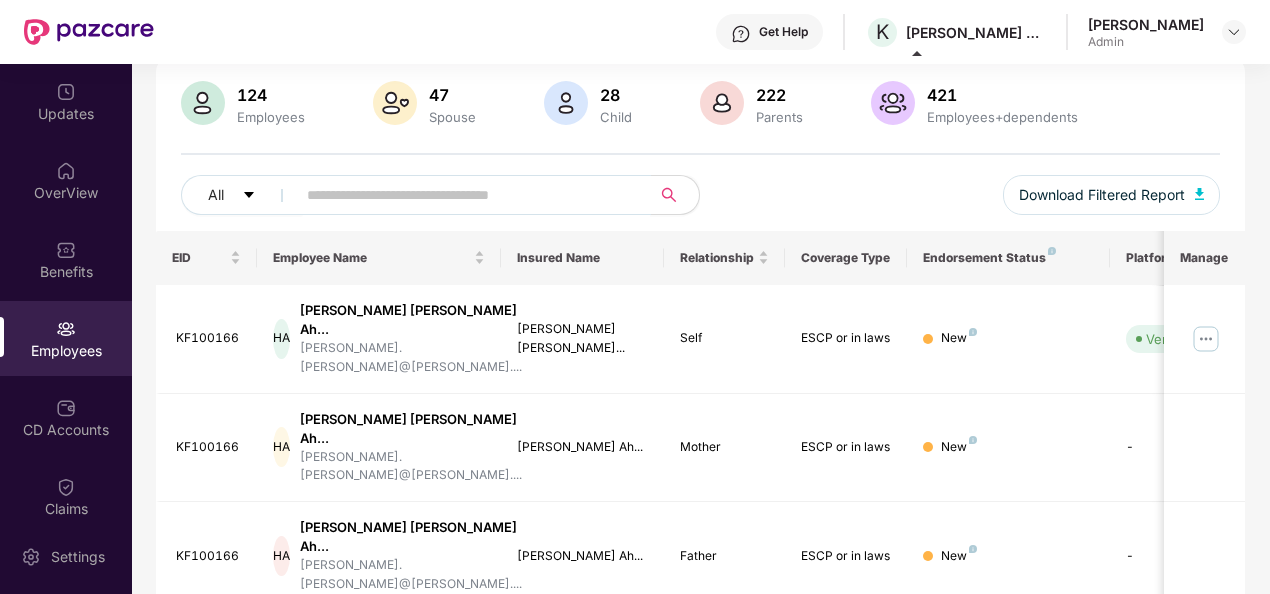 click at bounding box center [465, 195] 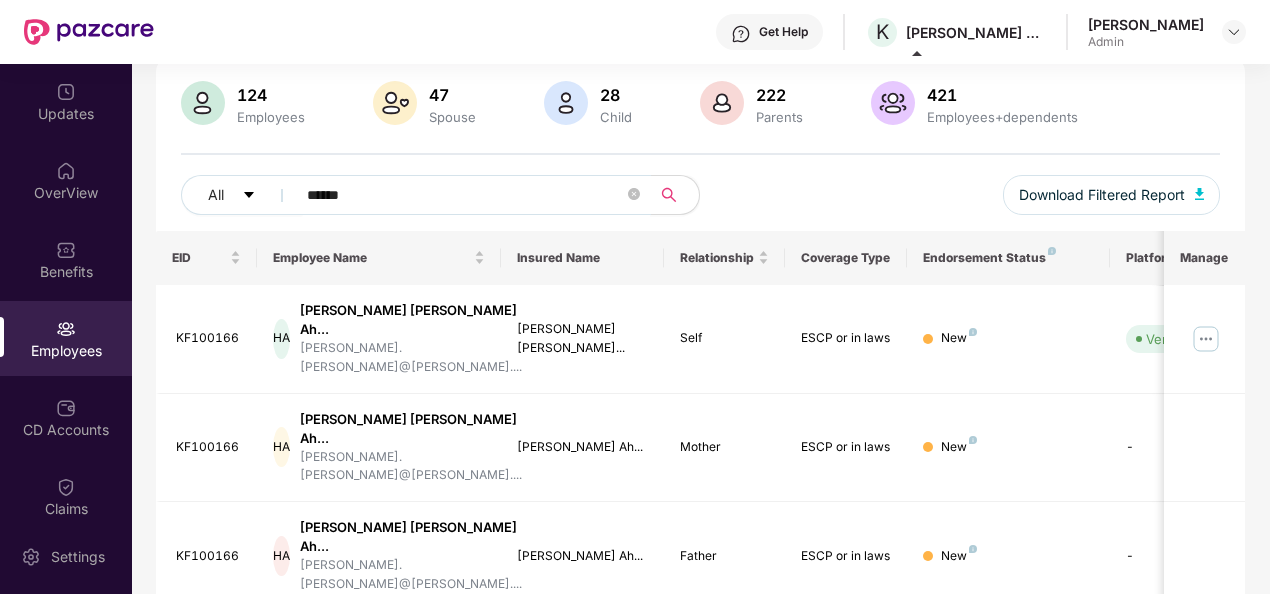 type on "******" 